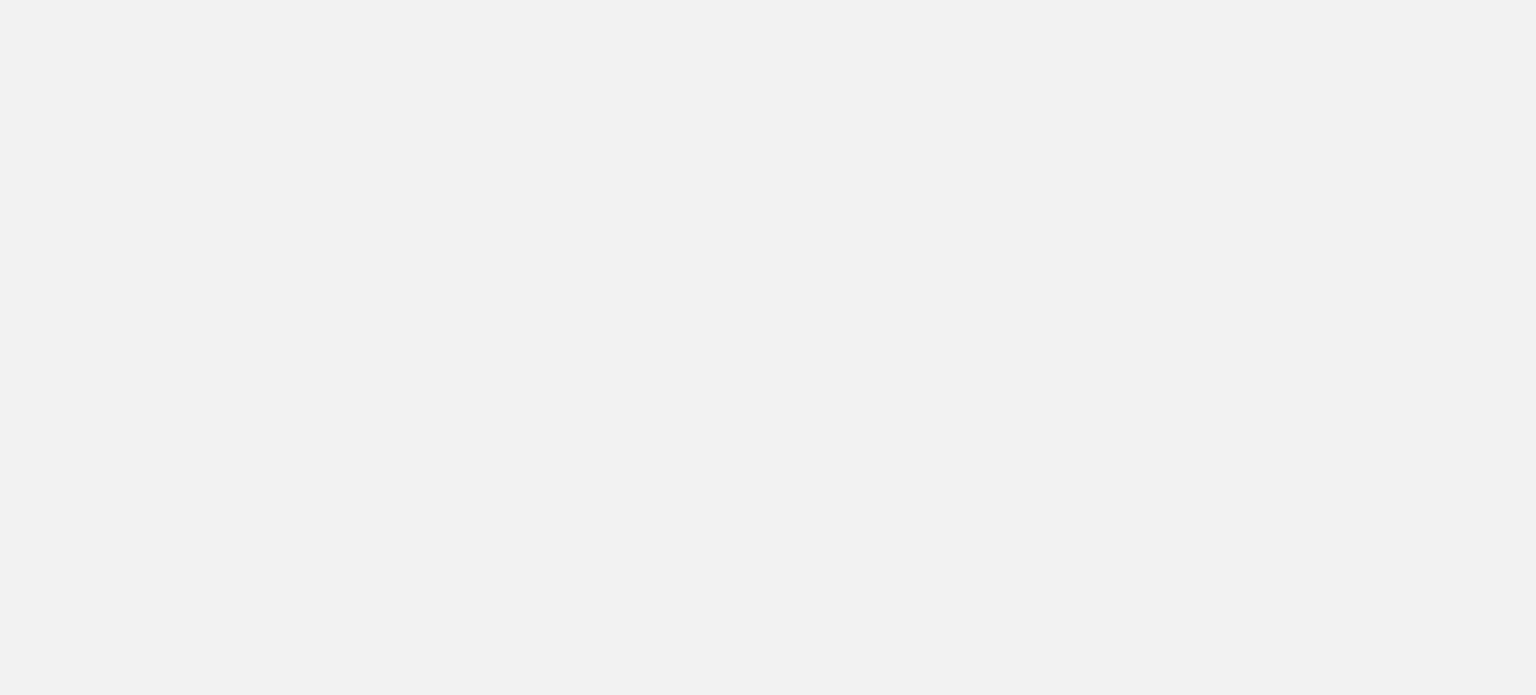 scroll, scrollTop: 0, scrollLeft: 0, axis: both 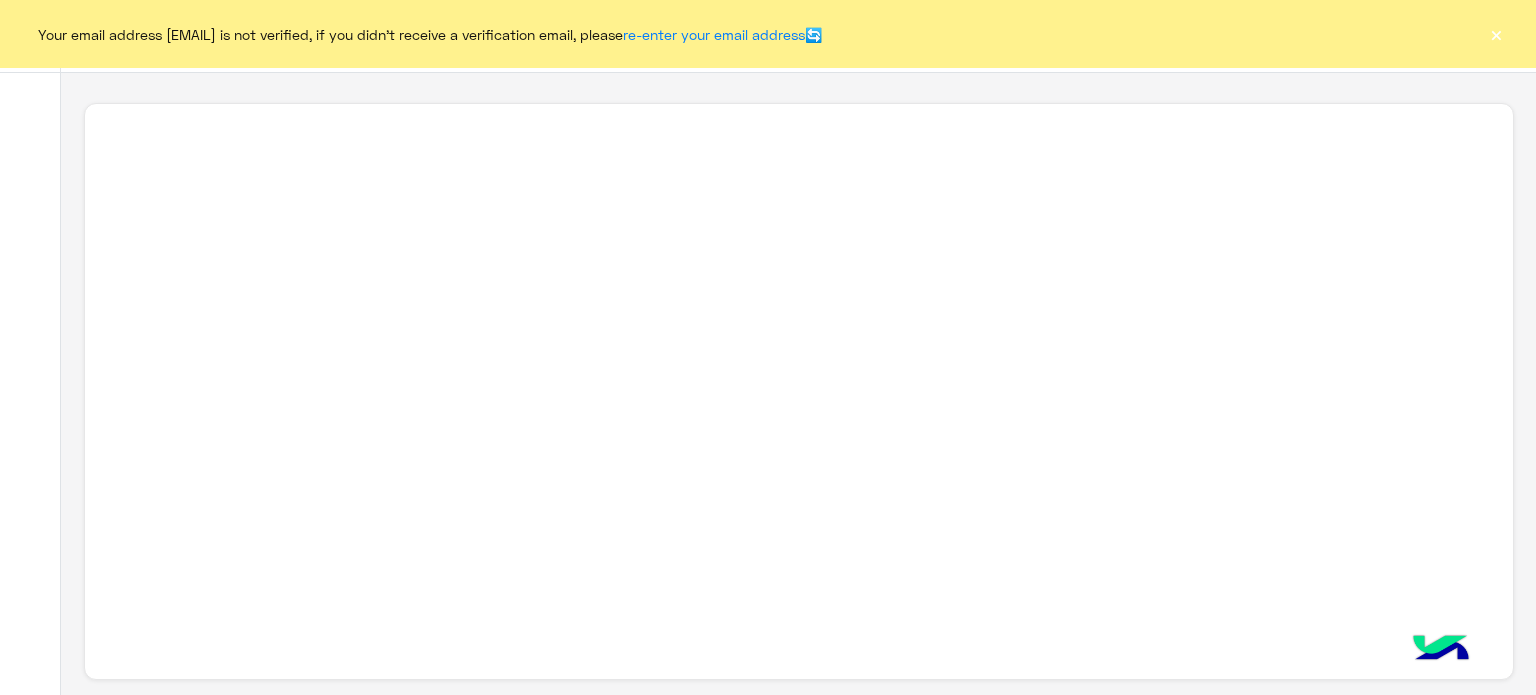 click on "×" 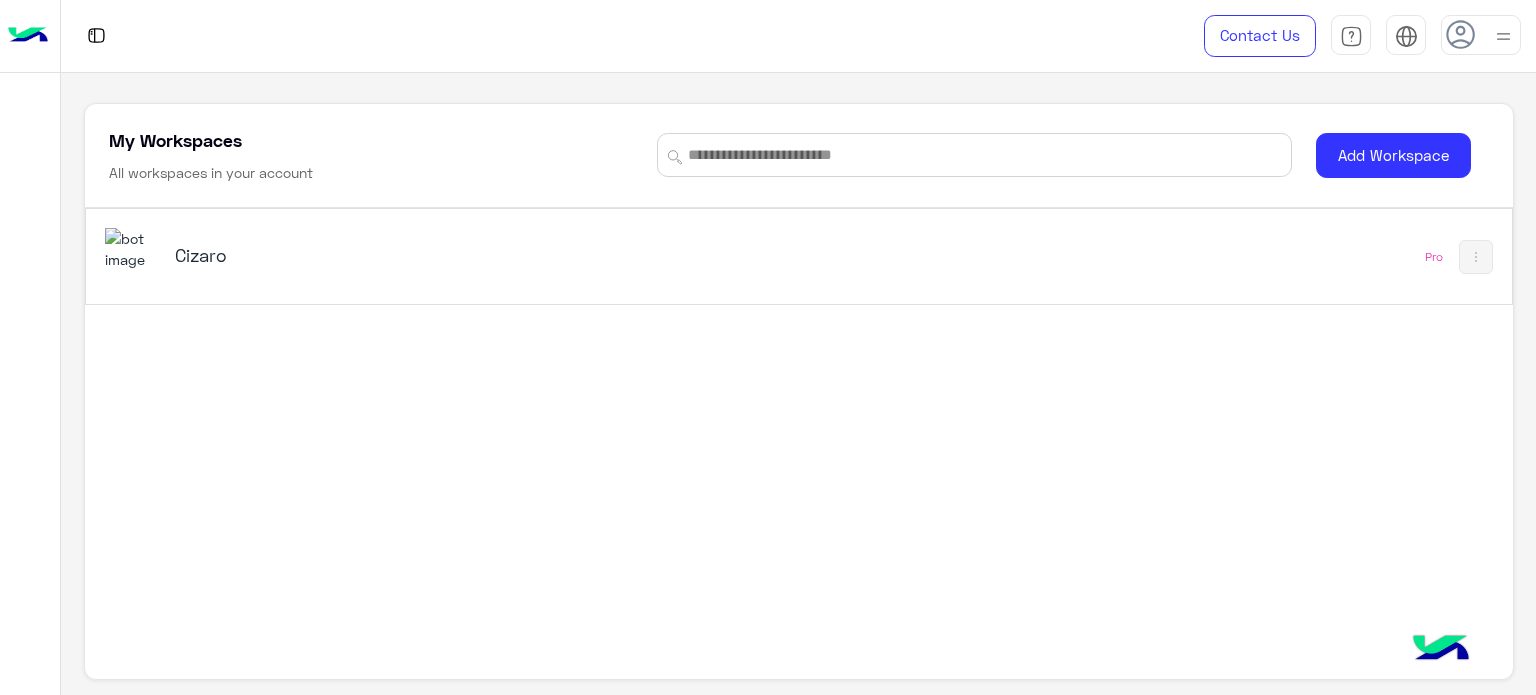click on "Cizaro" at bounding box center [521, 257] 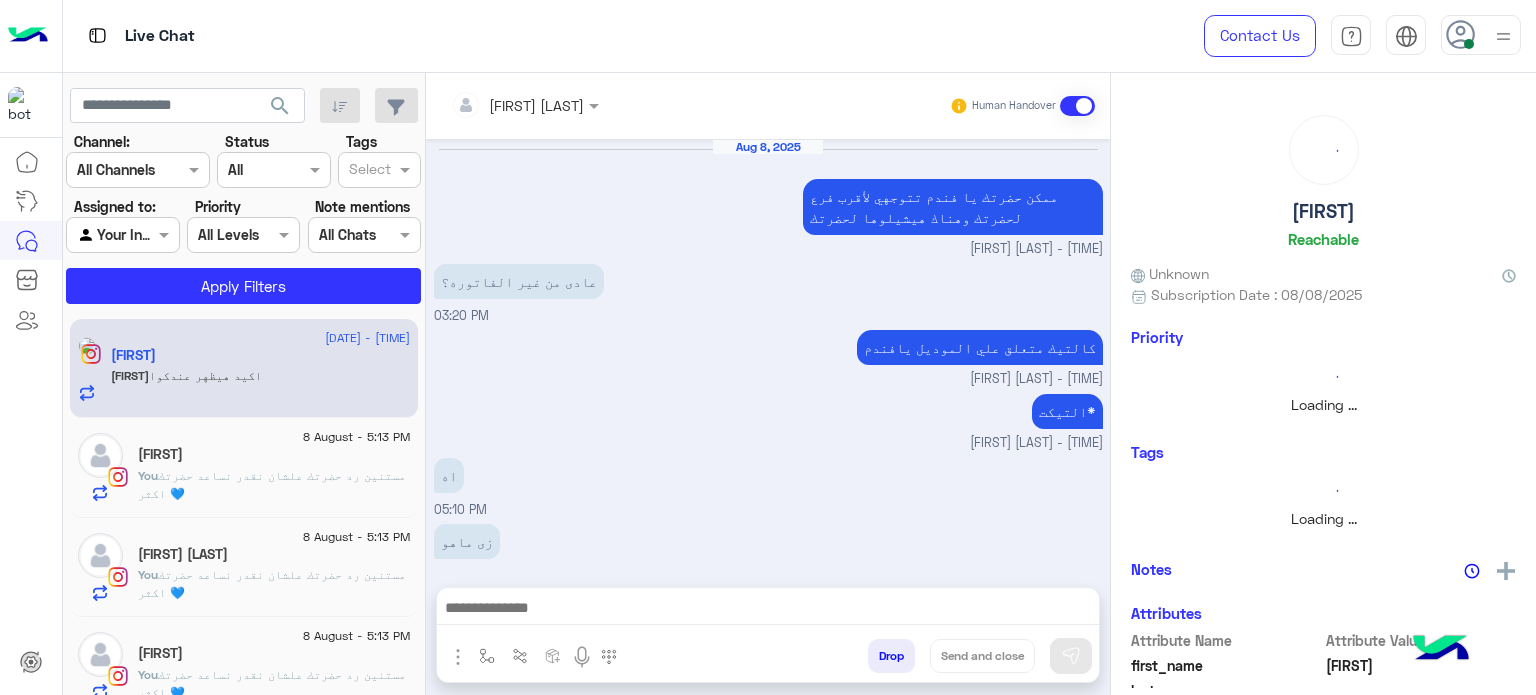 scroll, scrollTop: 301, scrollLeft: 0, axis: vertical 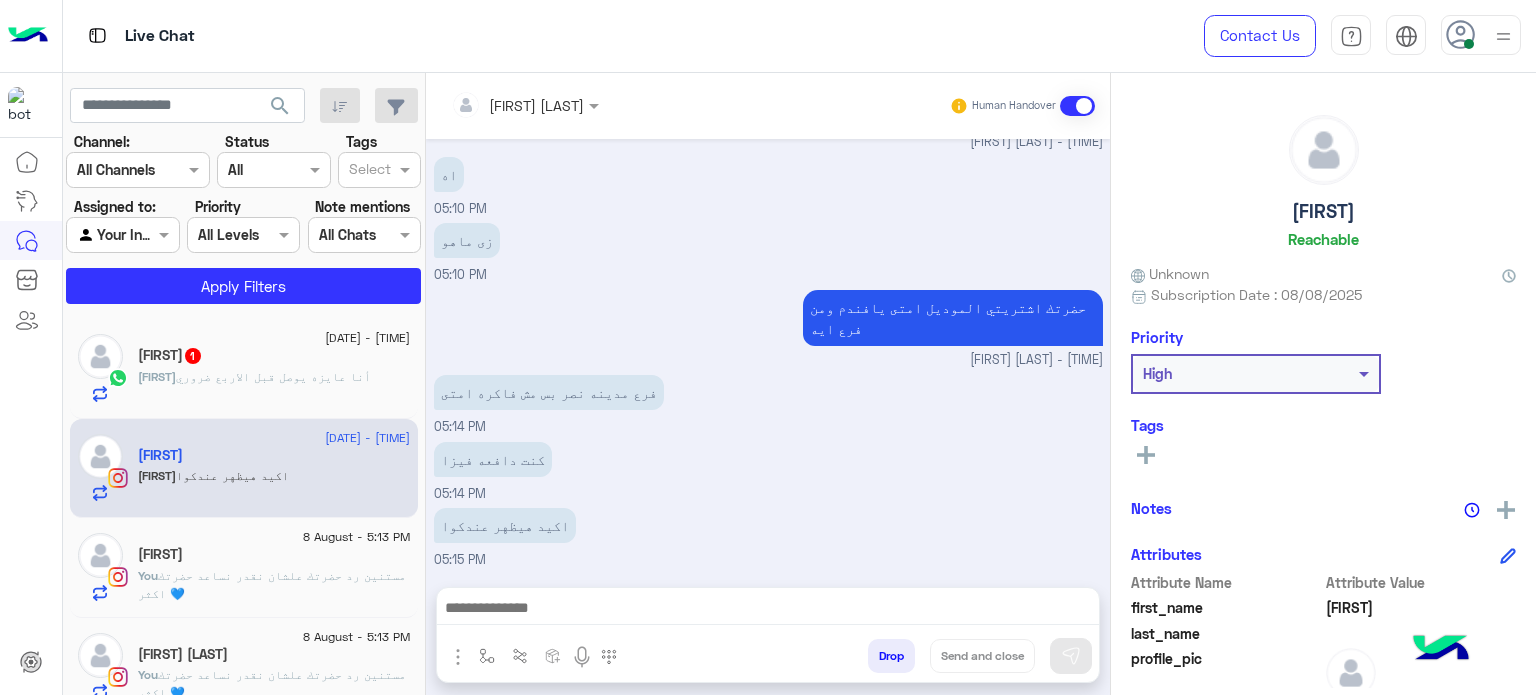 click at bounding box center (1481, 35) 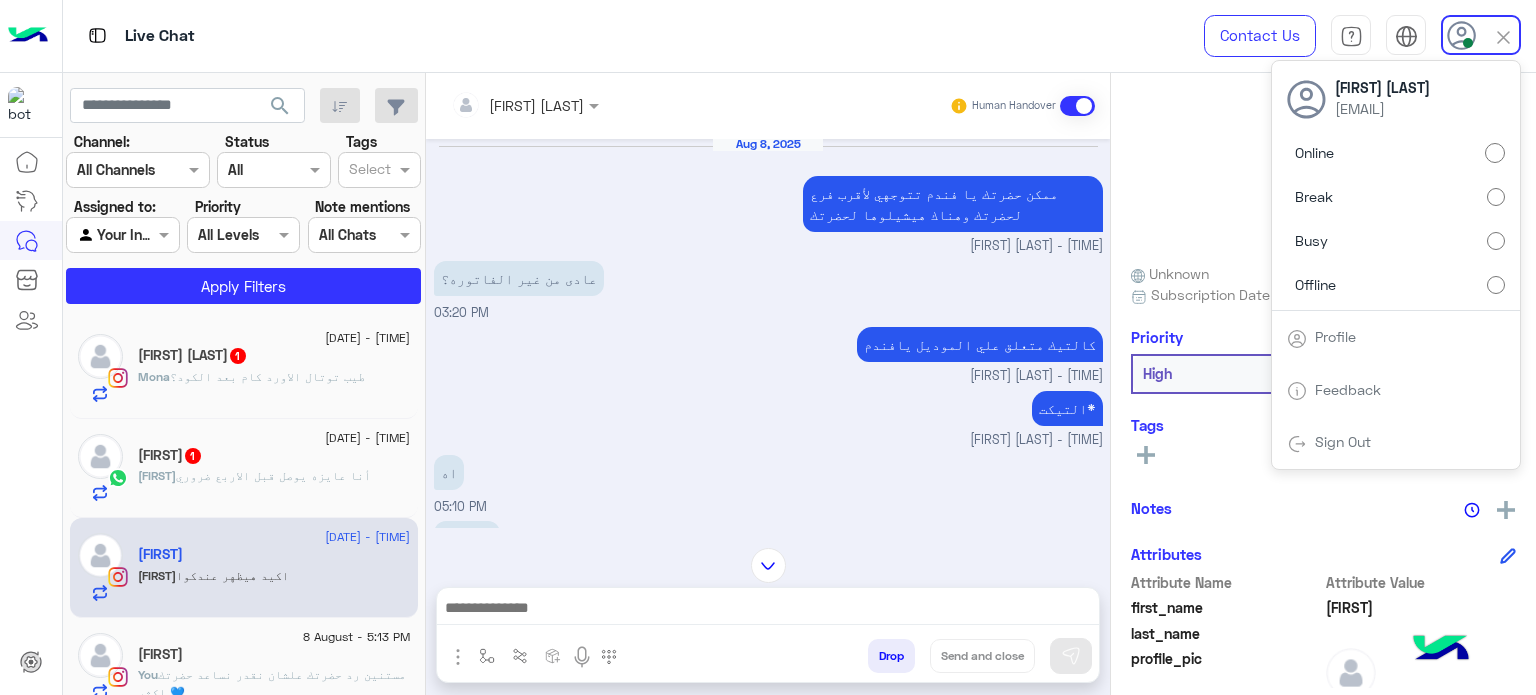 scroll, scrollTop: 0, scrollLeft: 0, axis: both 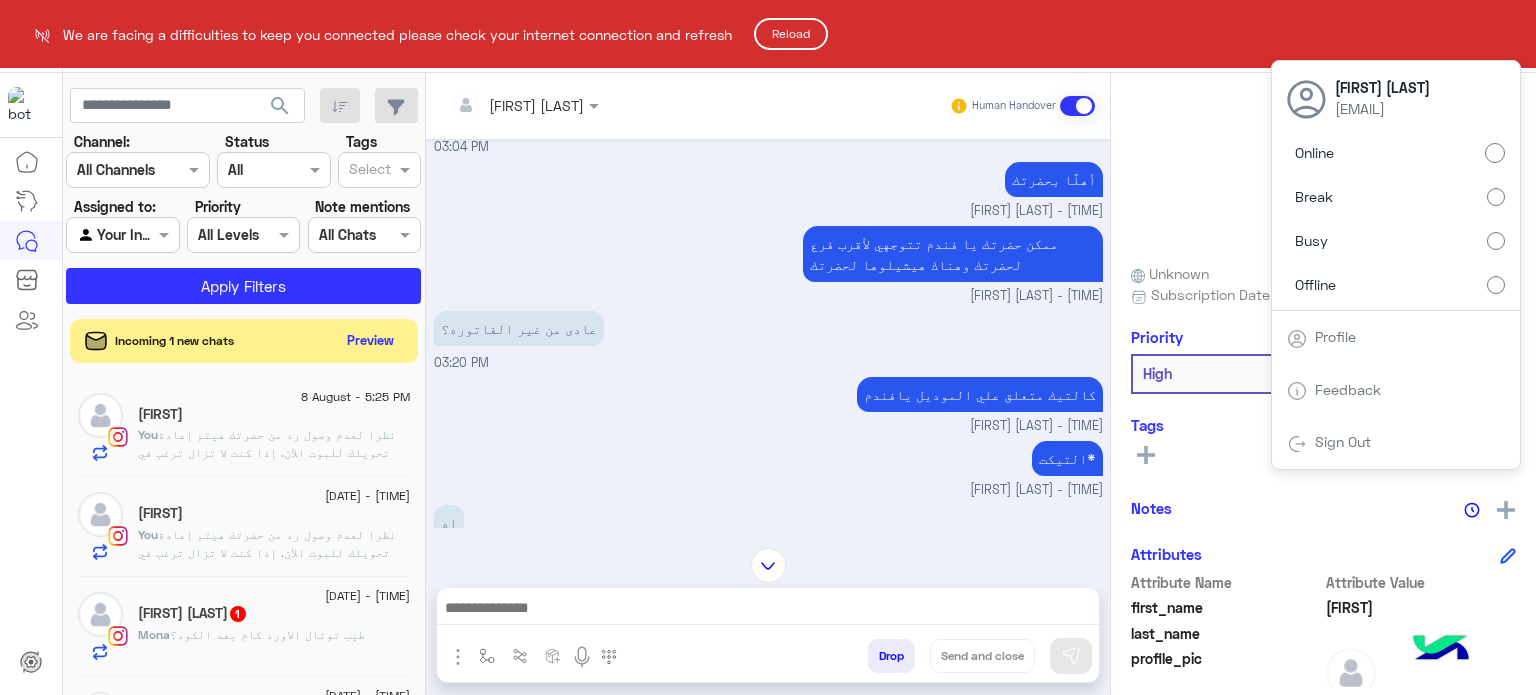click on "We are facing a difficulties to keep you connected please check your internet connection and refresh Reload Live Chat Contact Us Help Center عربي English  You : نظرا لعدم وصول رد من حضرتك هيتم إعادة تحويلك للبوت الآن. إذا كنت لا تزال ترغب في التواصل معنا، يرجى الضغط على زر التواصل وسيتولى أحد المسؤولين مساعدتك."  You  You  : طيب توتال الاورد كام بعد الكود؟  You  Bot : :" at bounding box center (768, 347) 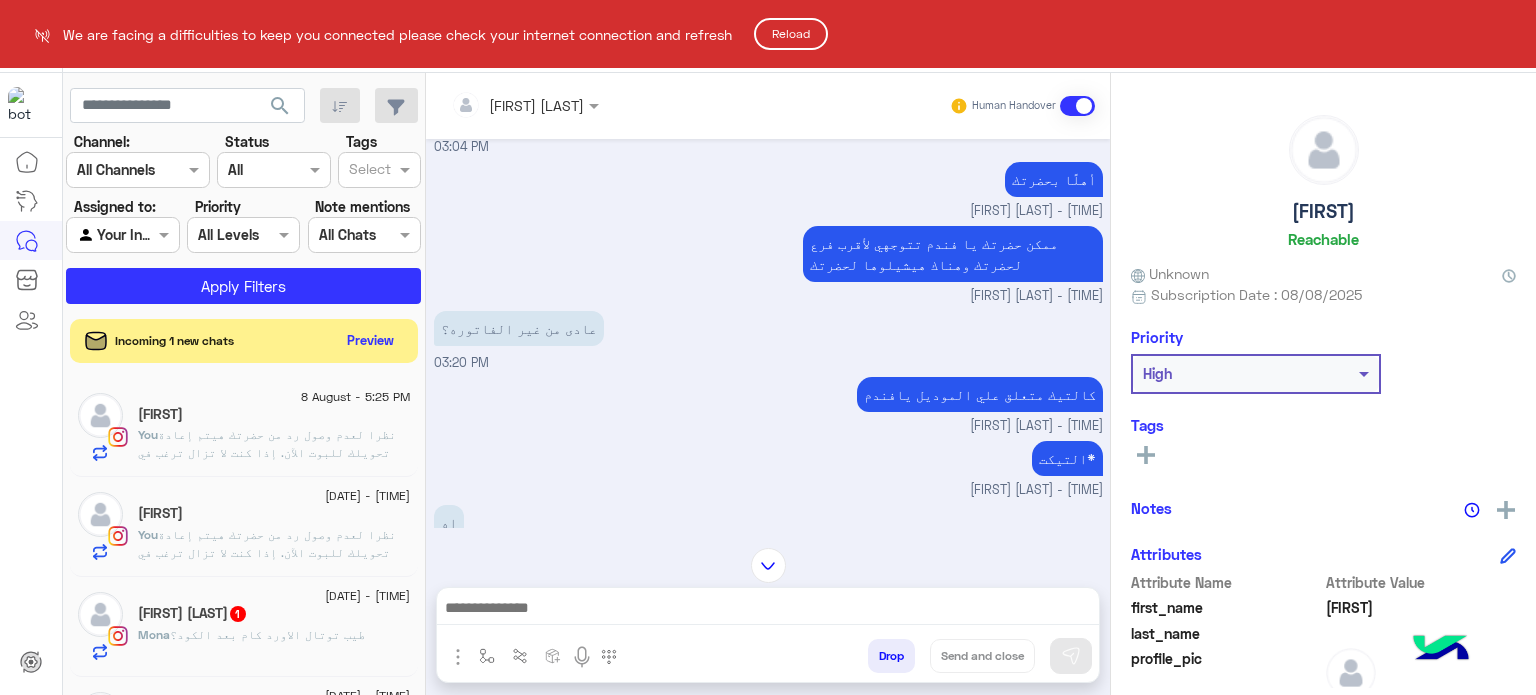 click on "Reload" 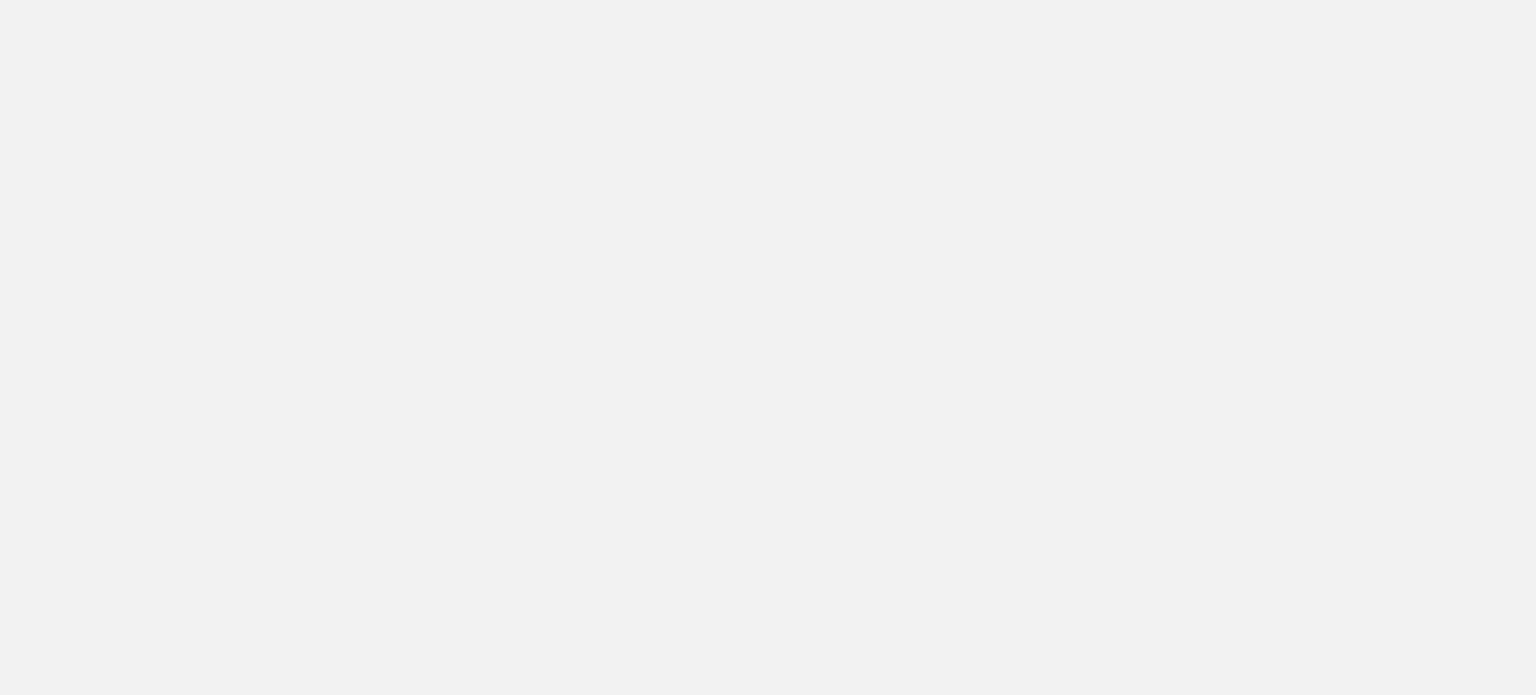 scroll, scrollTop: 0, scrollLeft: 0, axis: both 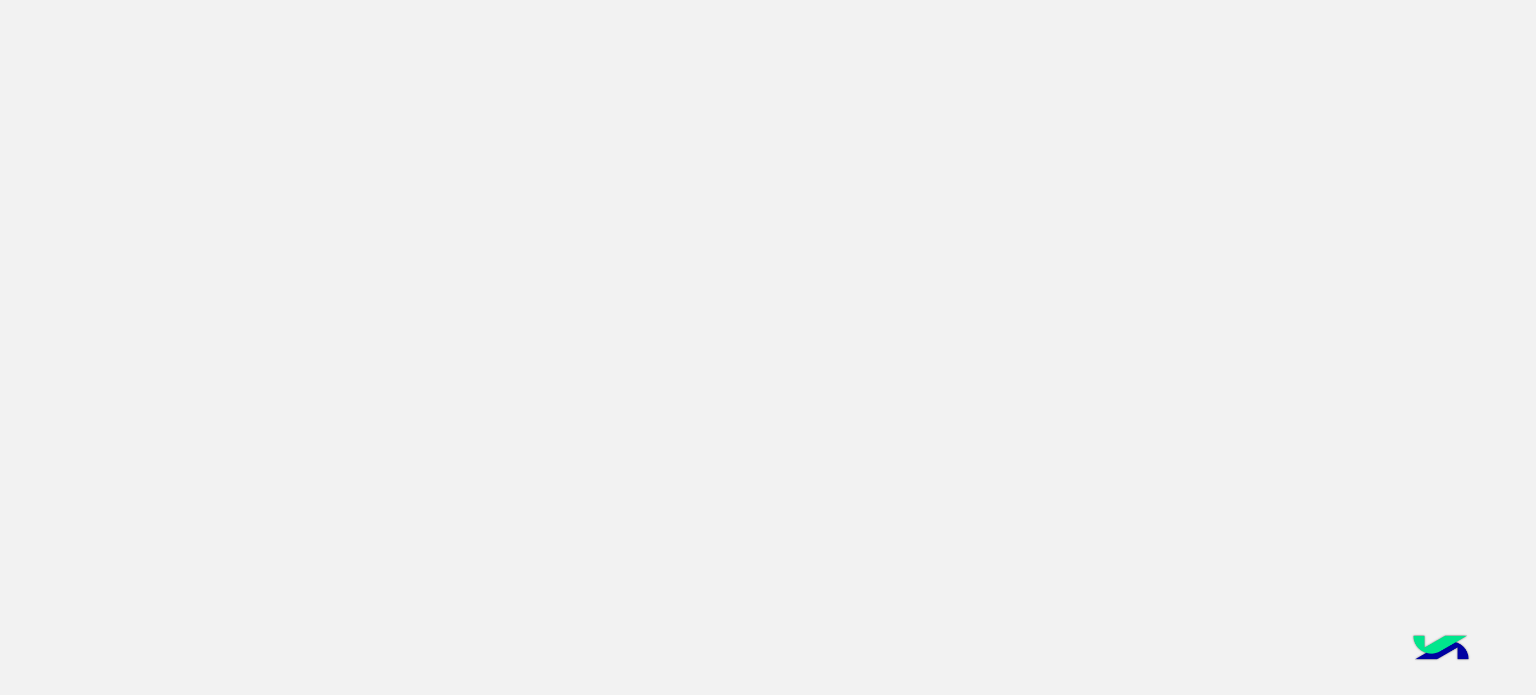 click at bounding box center [768, 347] 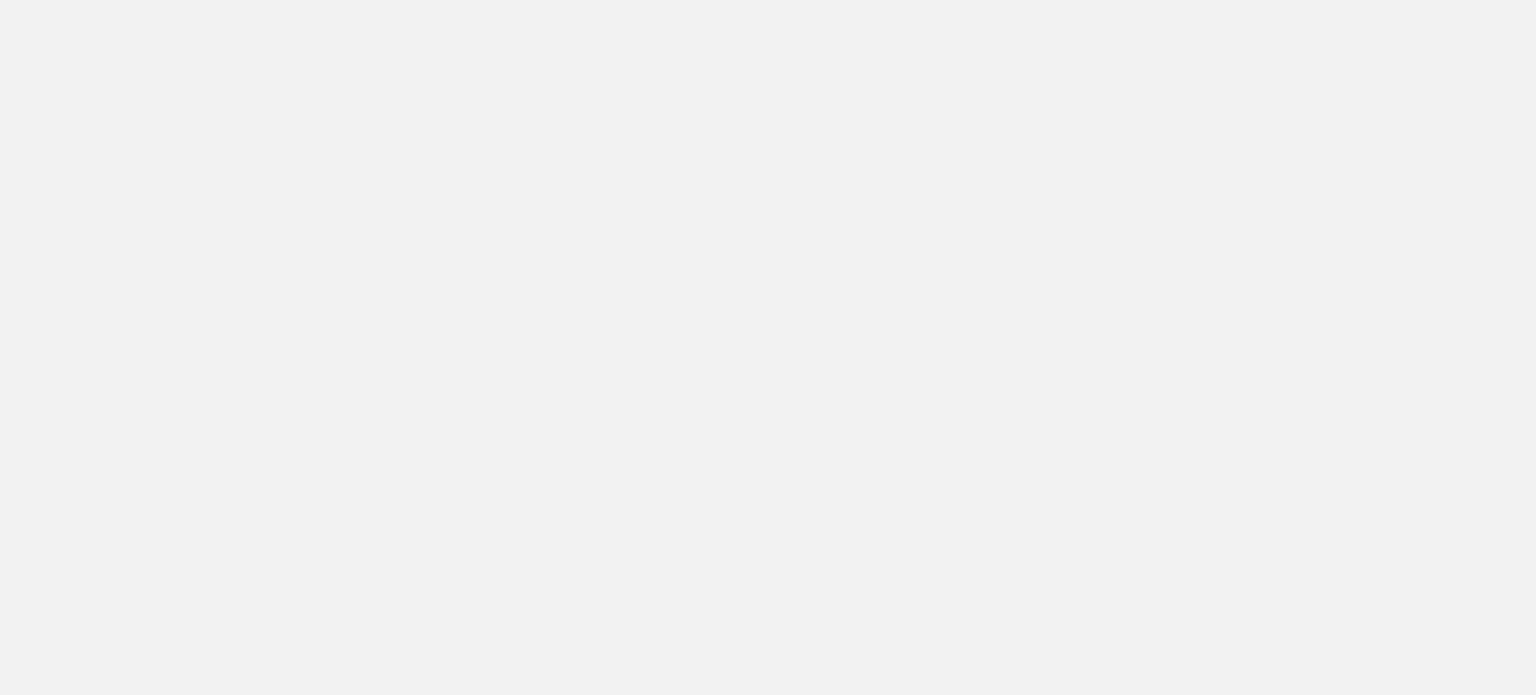 scroll, scrollTop: 0, scrollLeft: 0, axis: both 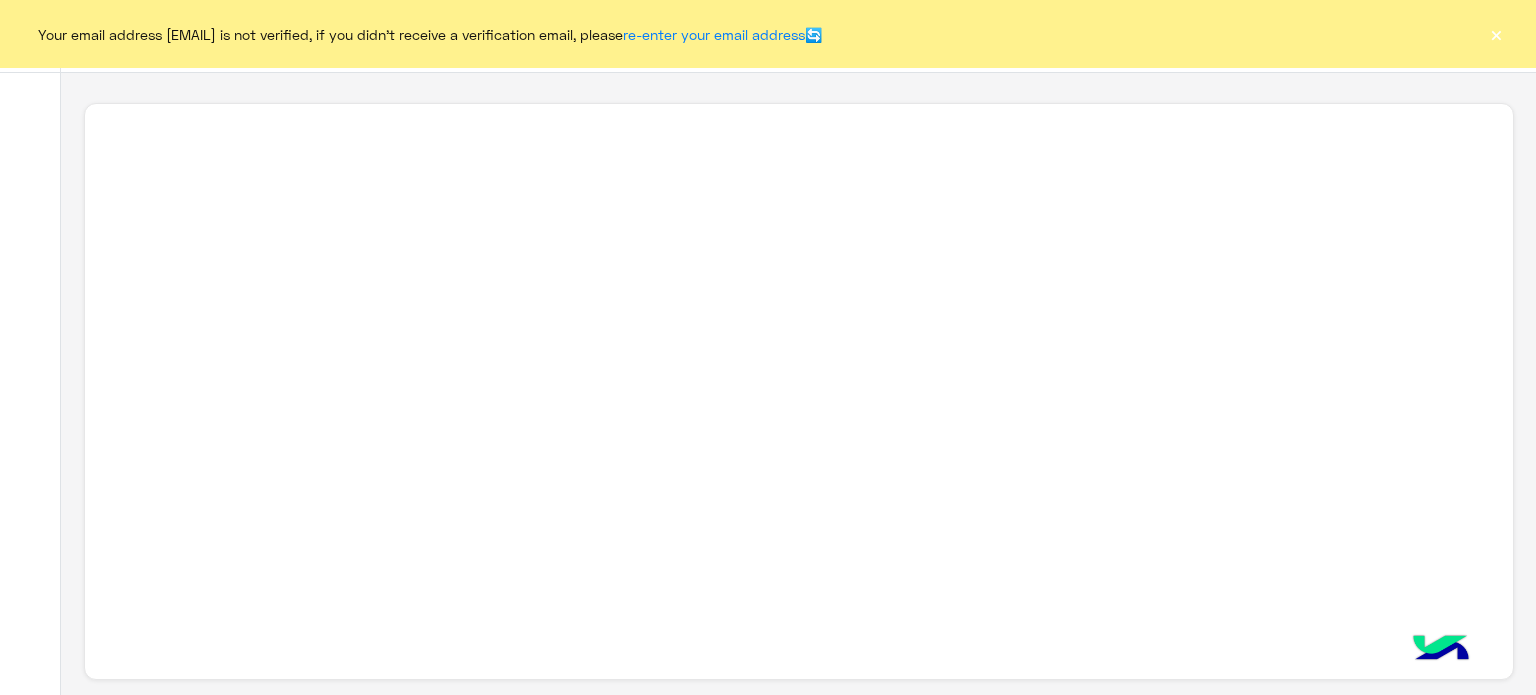 click on "×" 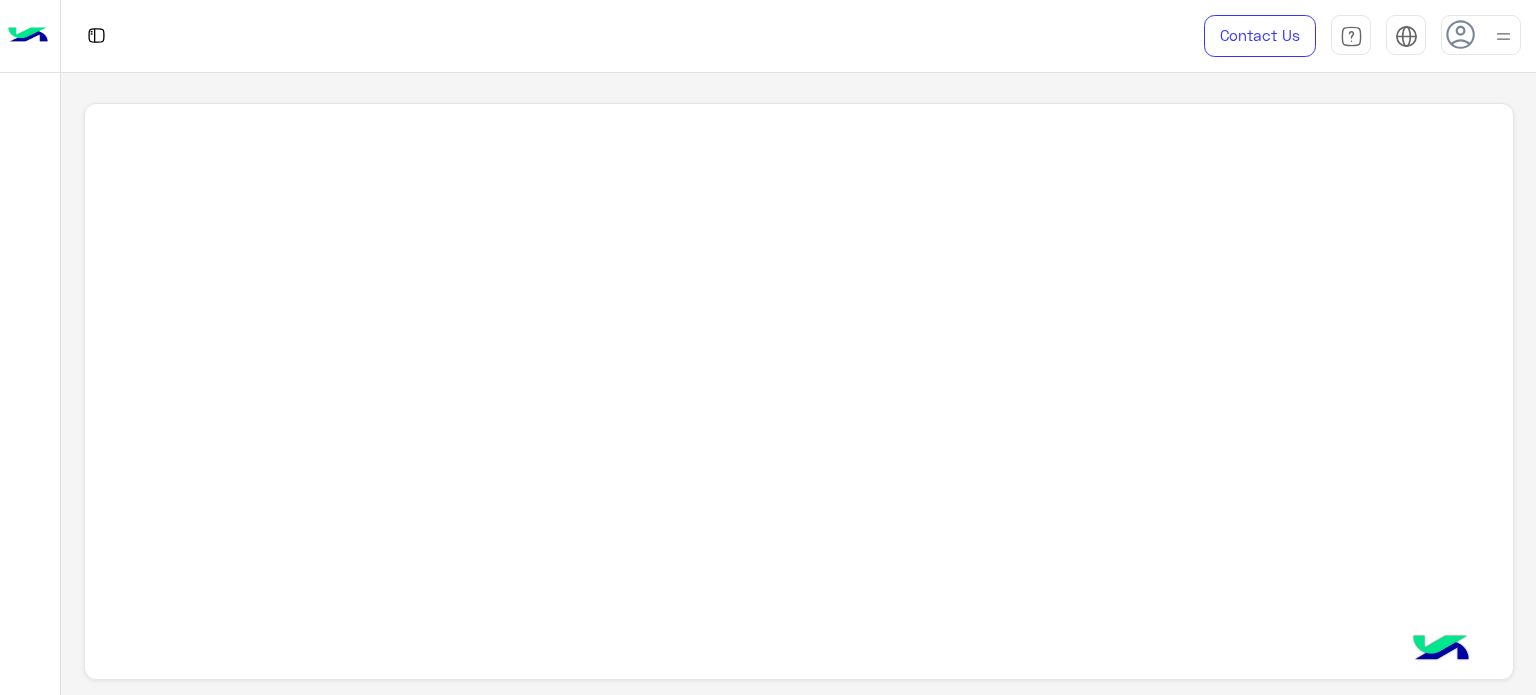 click 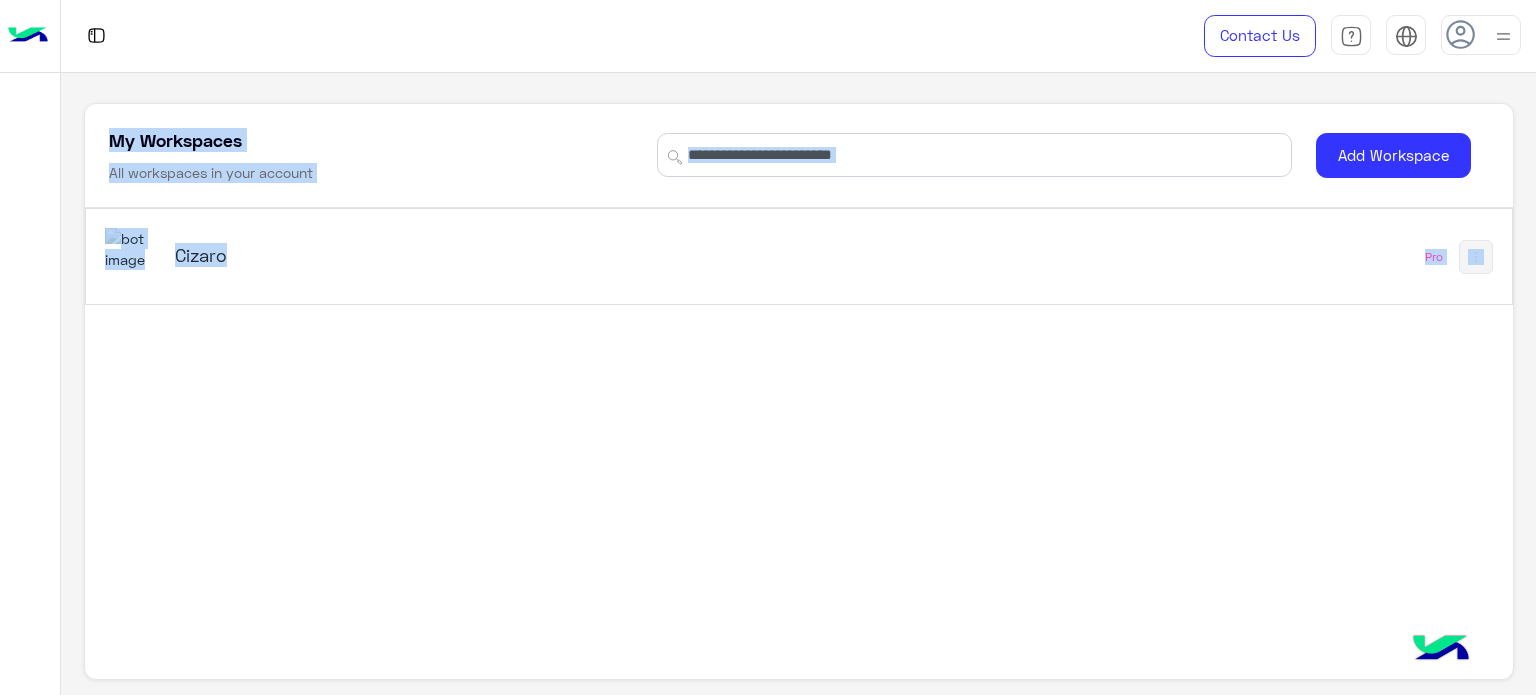 click on "Cizaro   Pro" 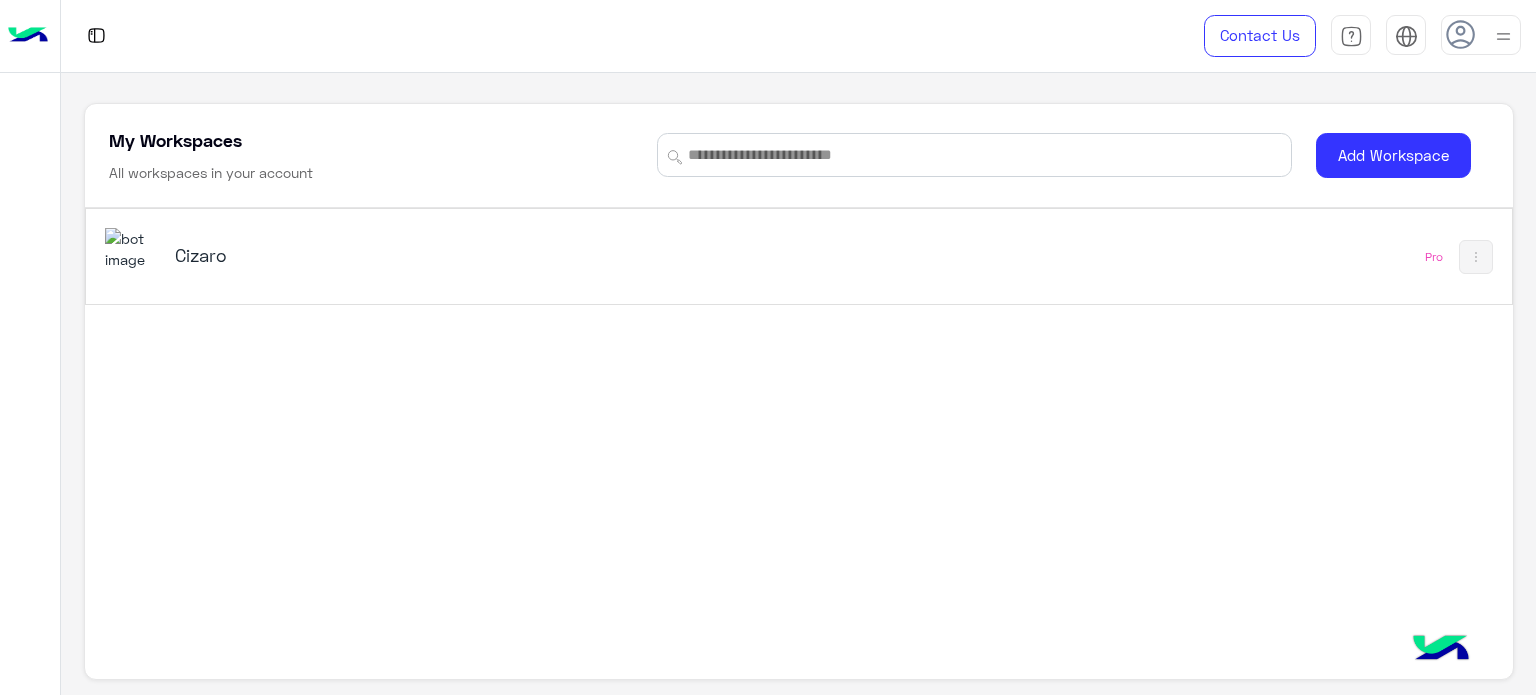 click on "Cizaro" at bounding box center [425, 255] 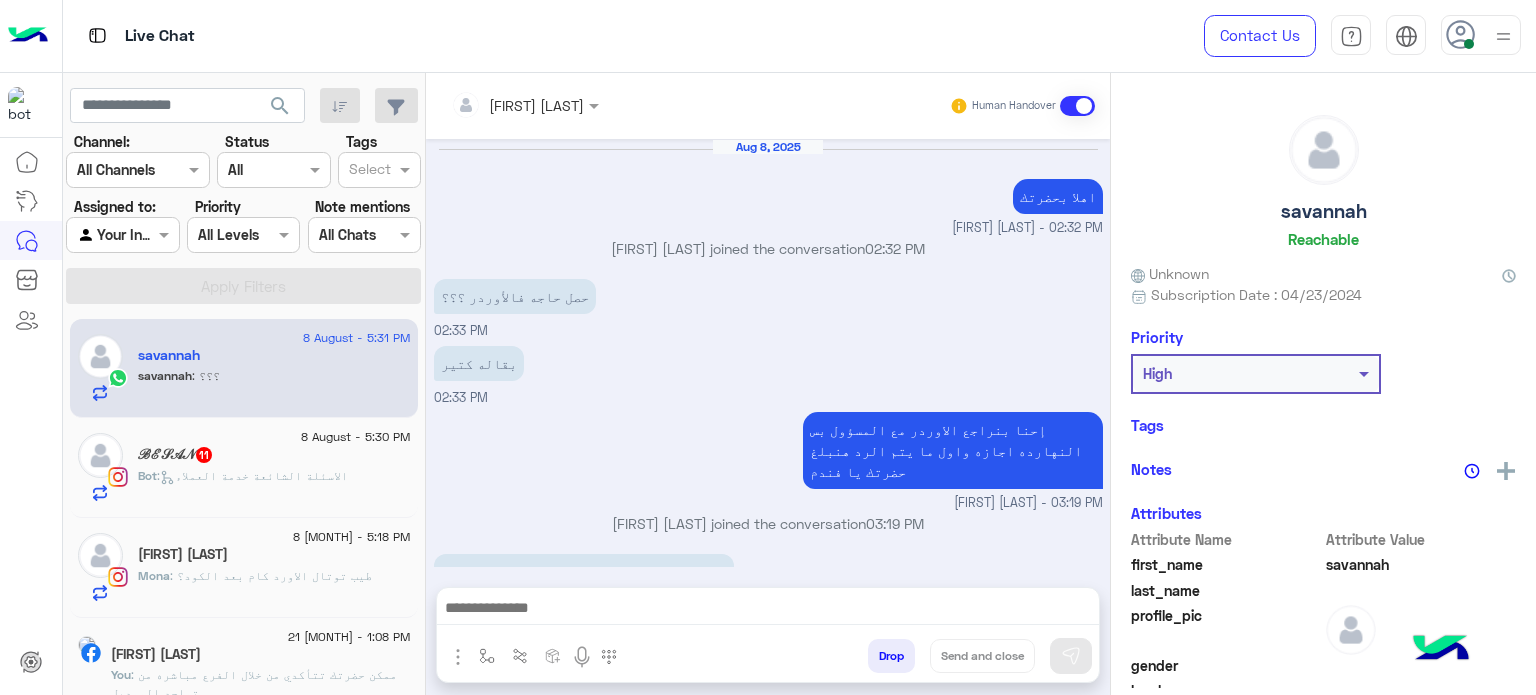 scroll, scrollTop: 247, scrollLeft: 0, axis: vertical 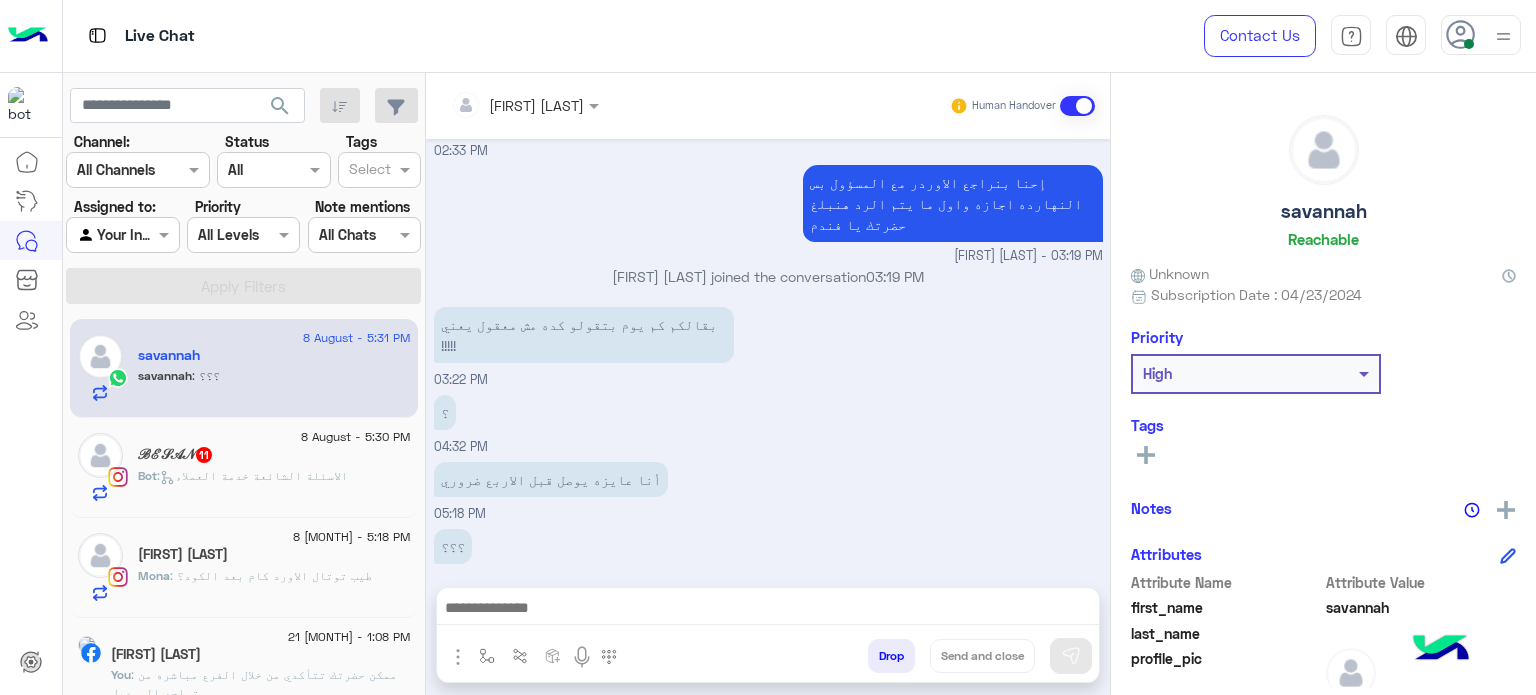 click 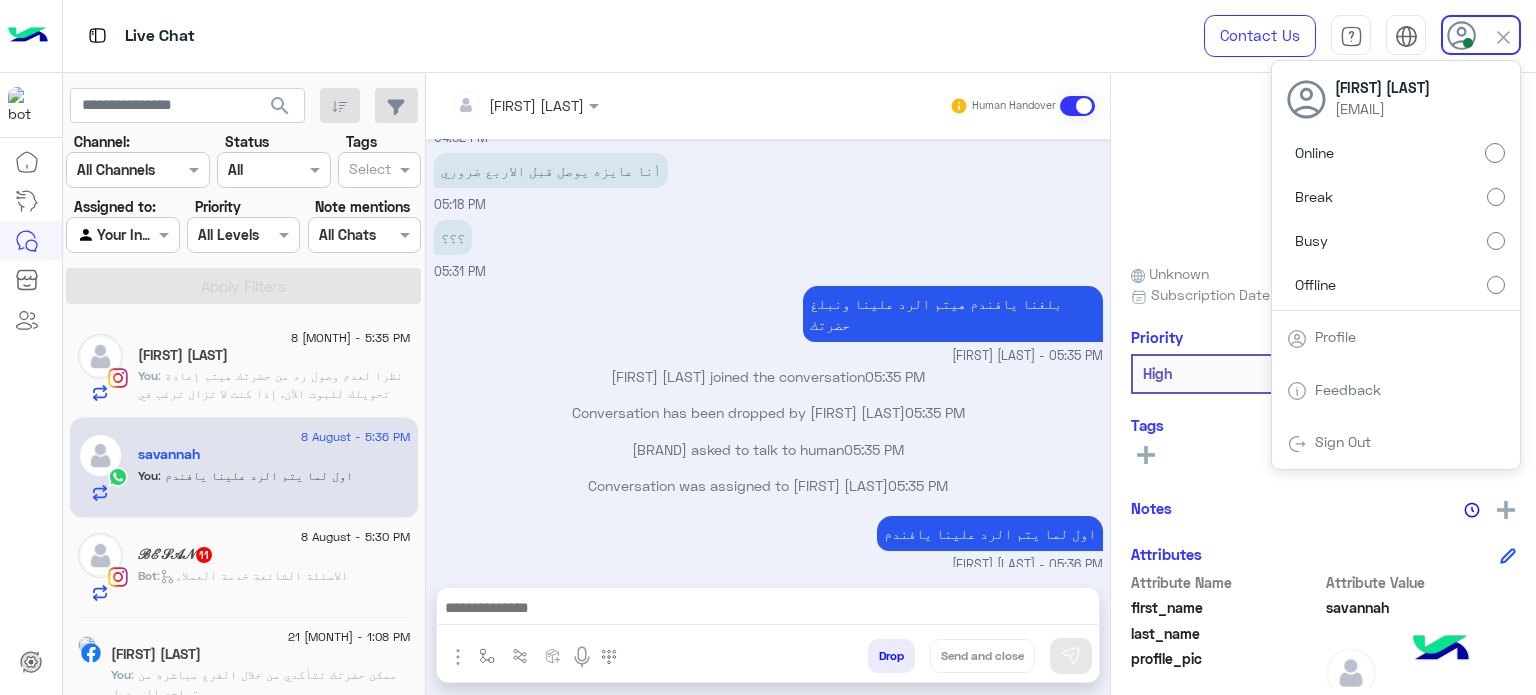 scroll, scrollTop: 592, scrollLeft: 0, axis: vertical 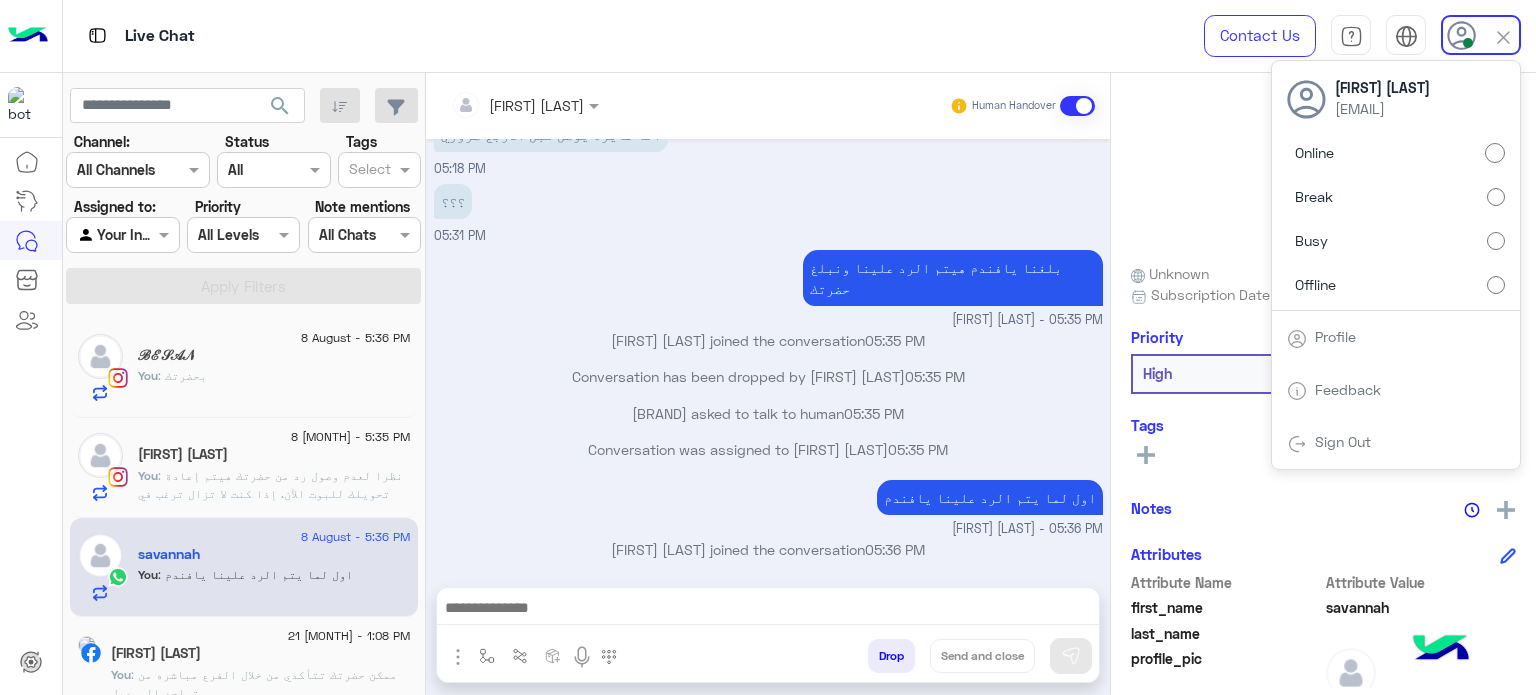 click on "Offline" at bounding box center [1396, 284] 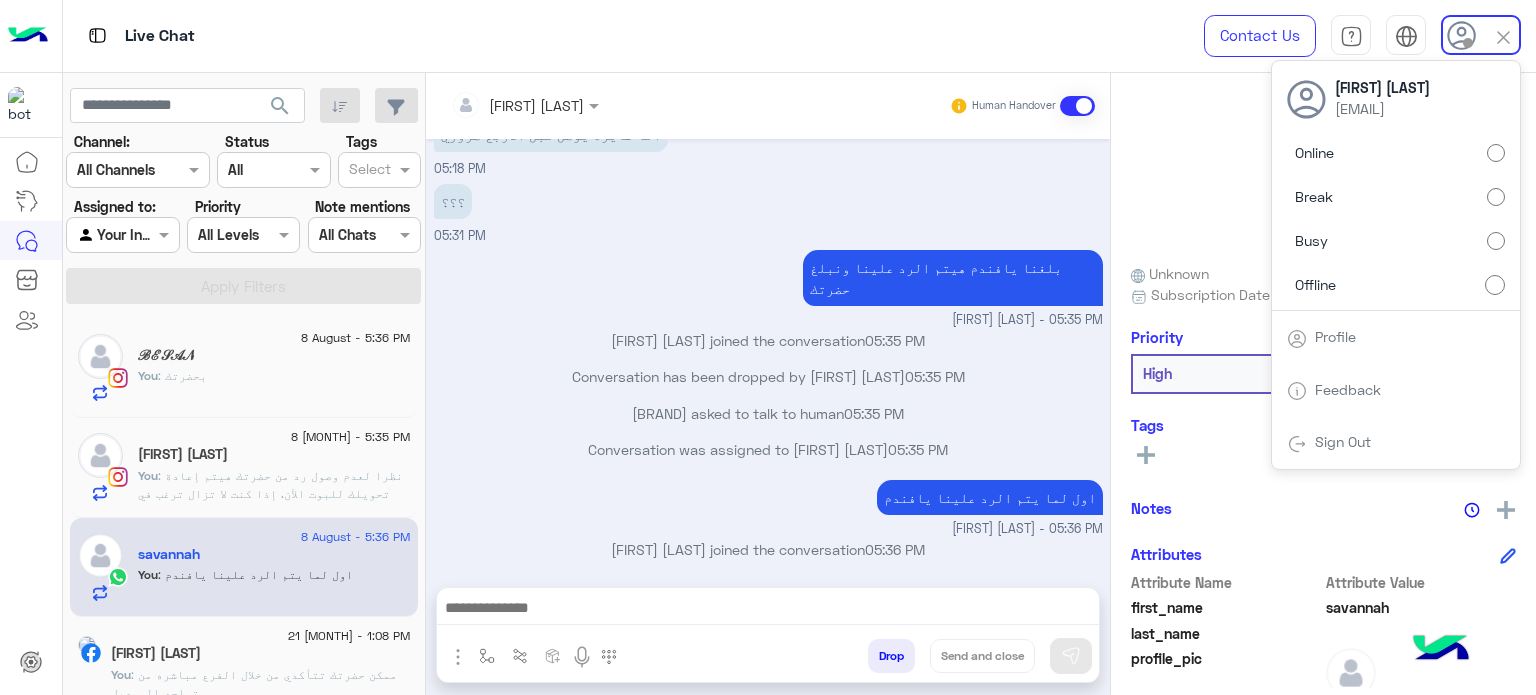 click at bounding box center (1481, 35) 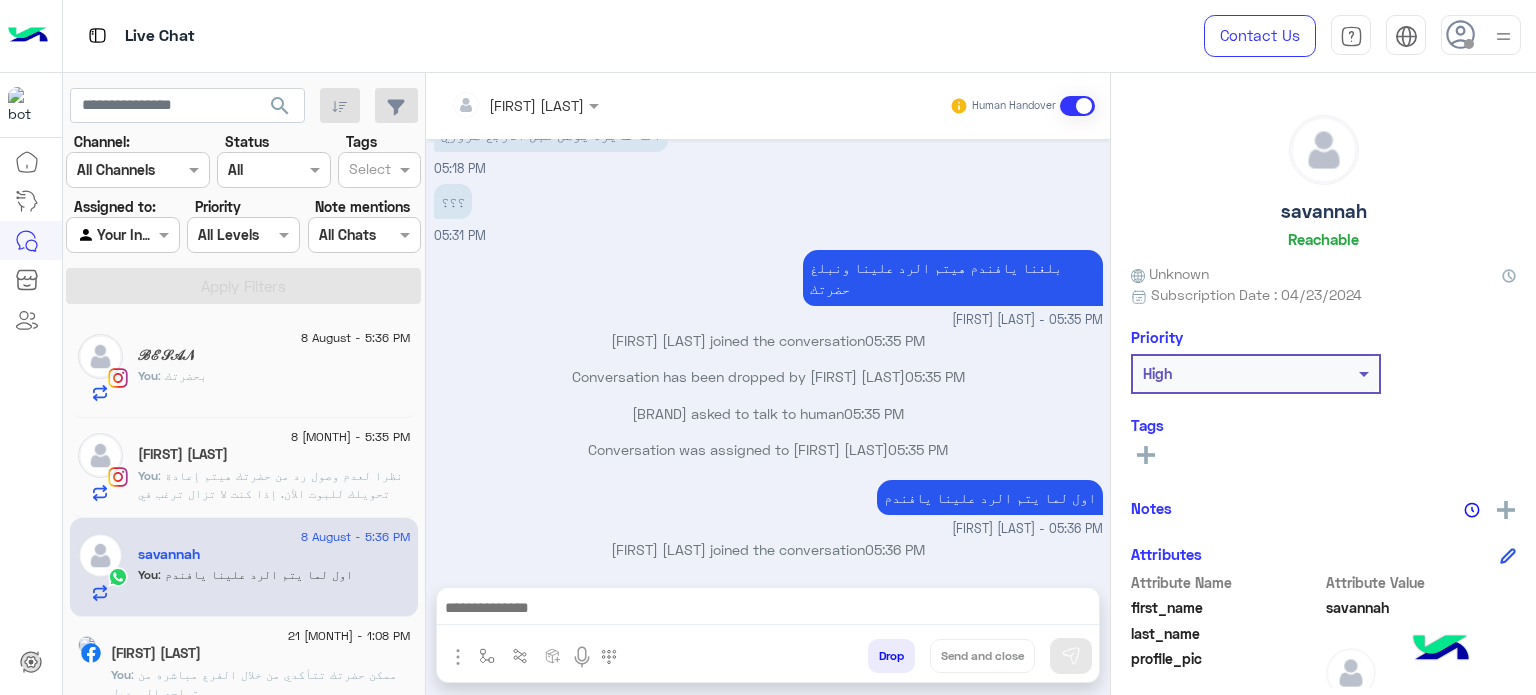 click on "Live Chat" at bounding box center [554, 36] 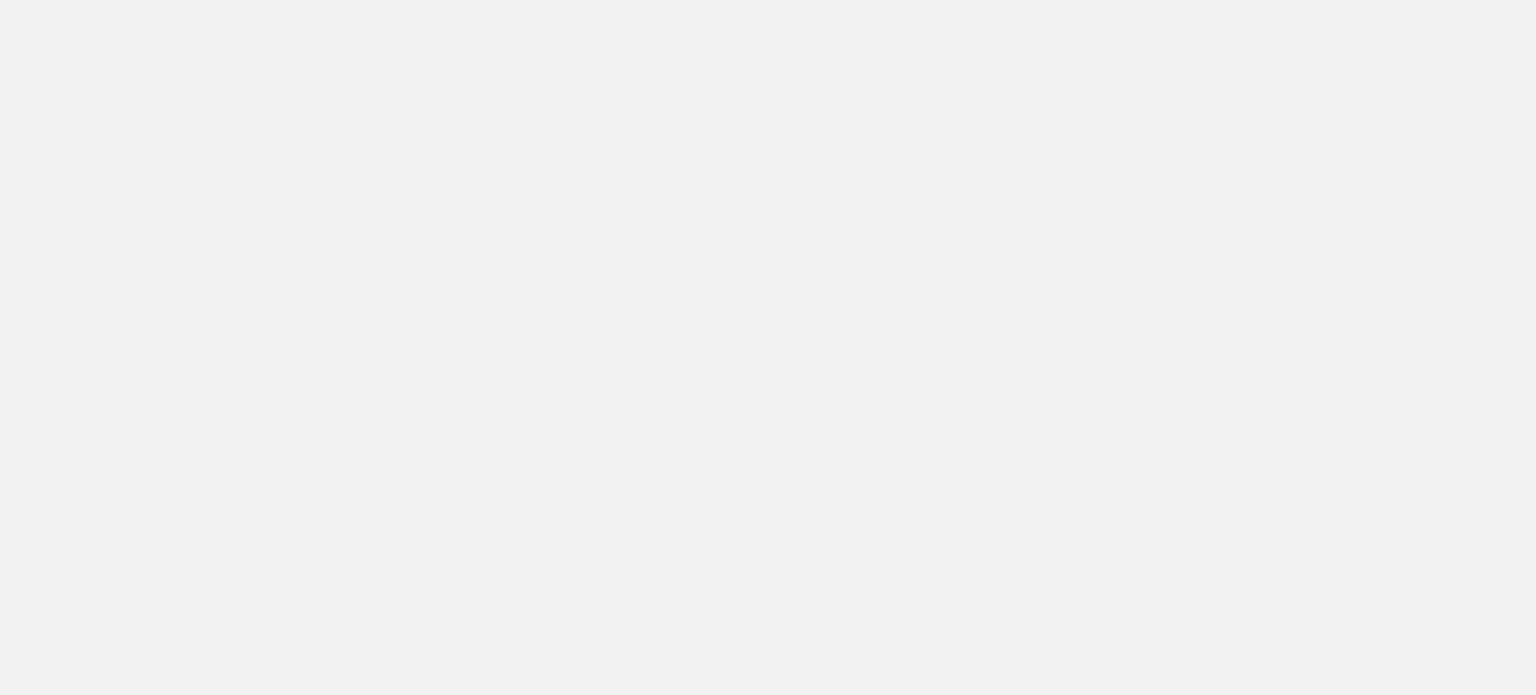 scroll, scrollTop: 0, scrollLeft: 0, axis: both 